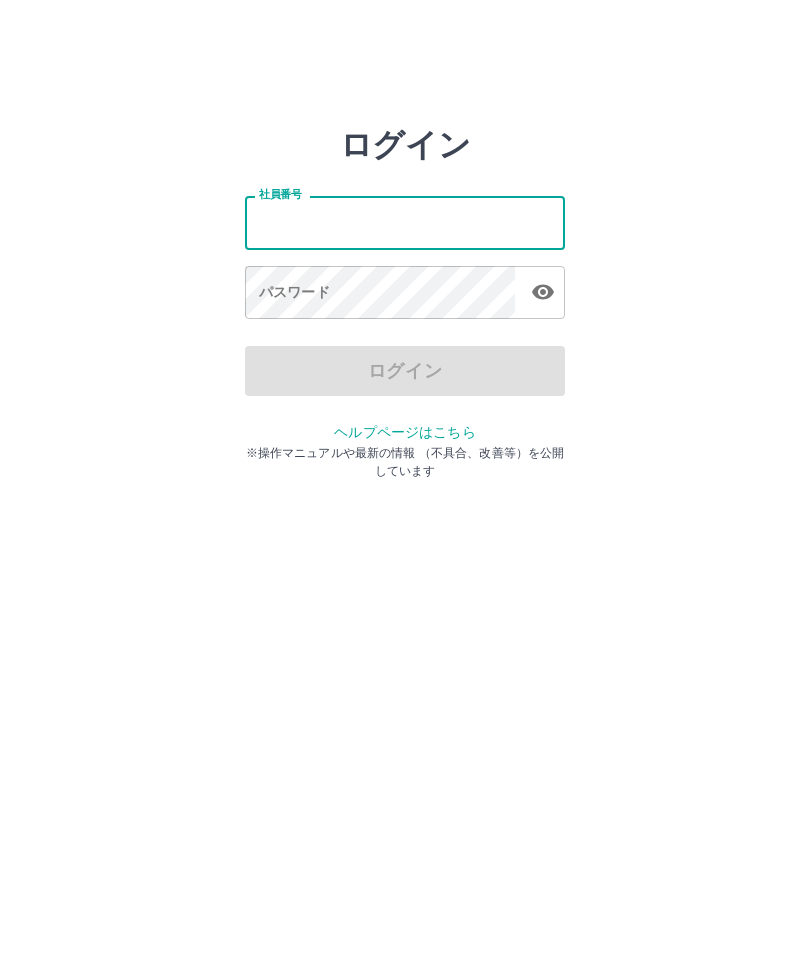 scroll, scrollTop: 0, scrollLeft: 0, axis: both 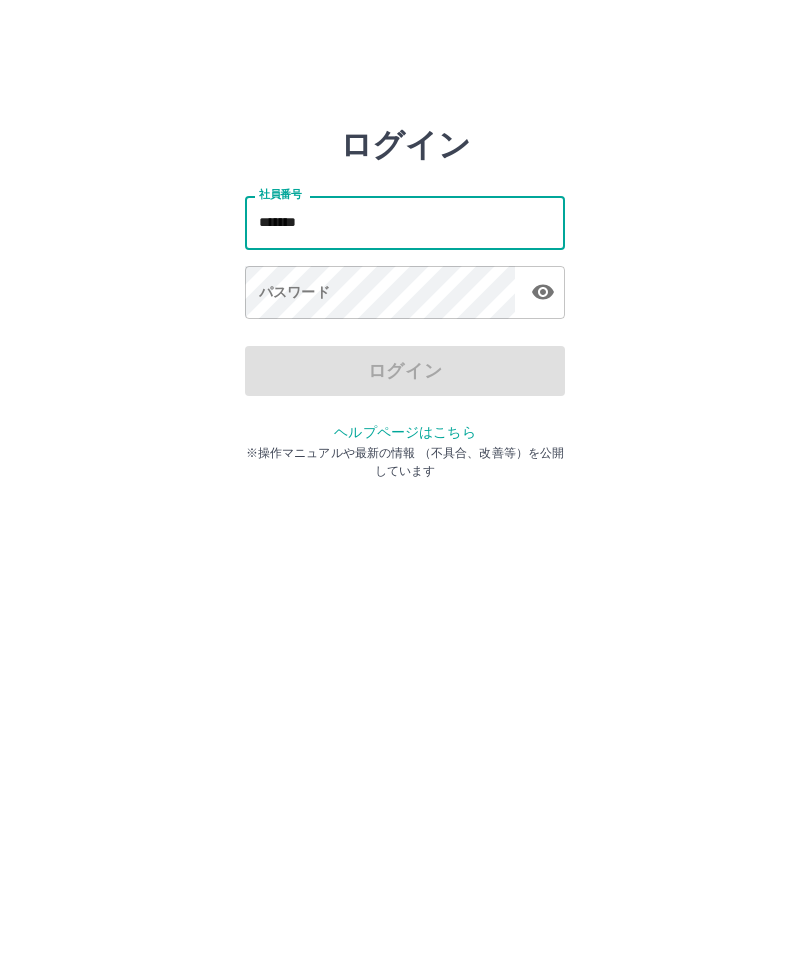 type on "*******" 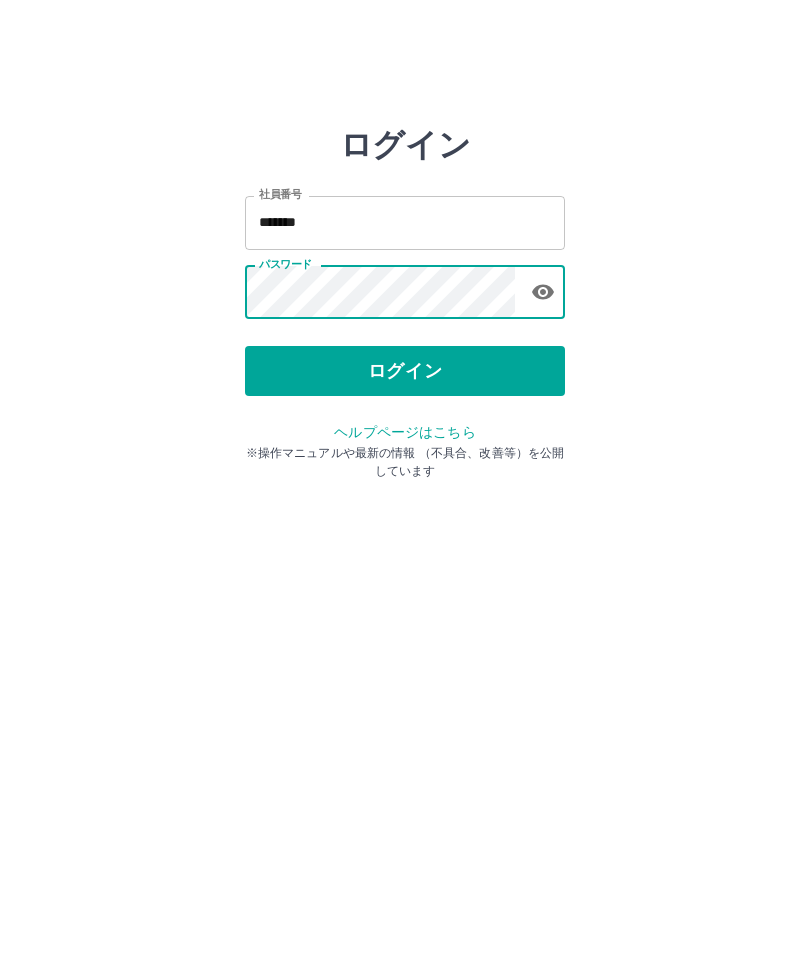 click on "ログイン" at bounding box center [405, 371] 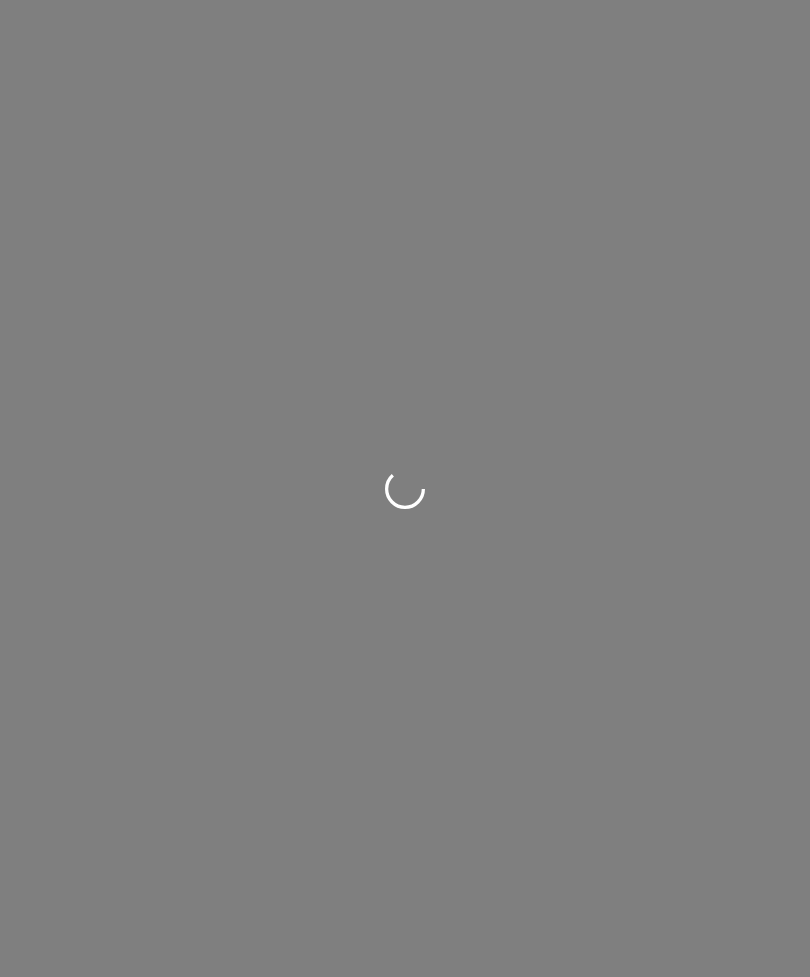 scroll, scrollTop: 0, scrollLeft: 0, axis: both 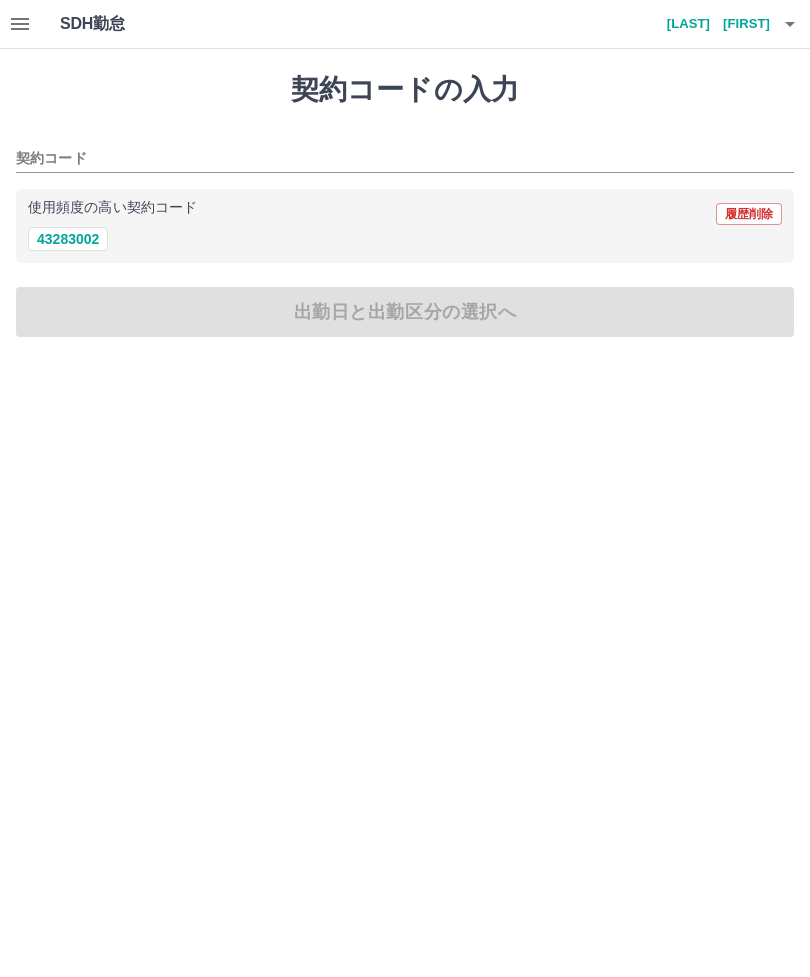 click on "43283002" at bounding box center [68, 239] 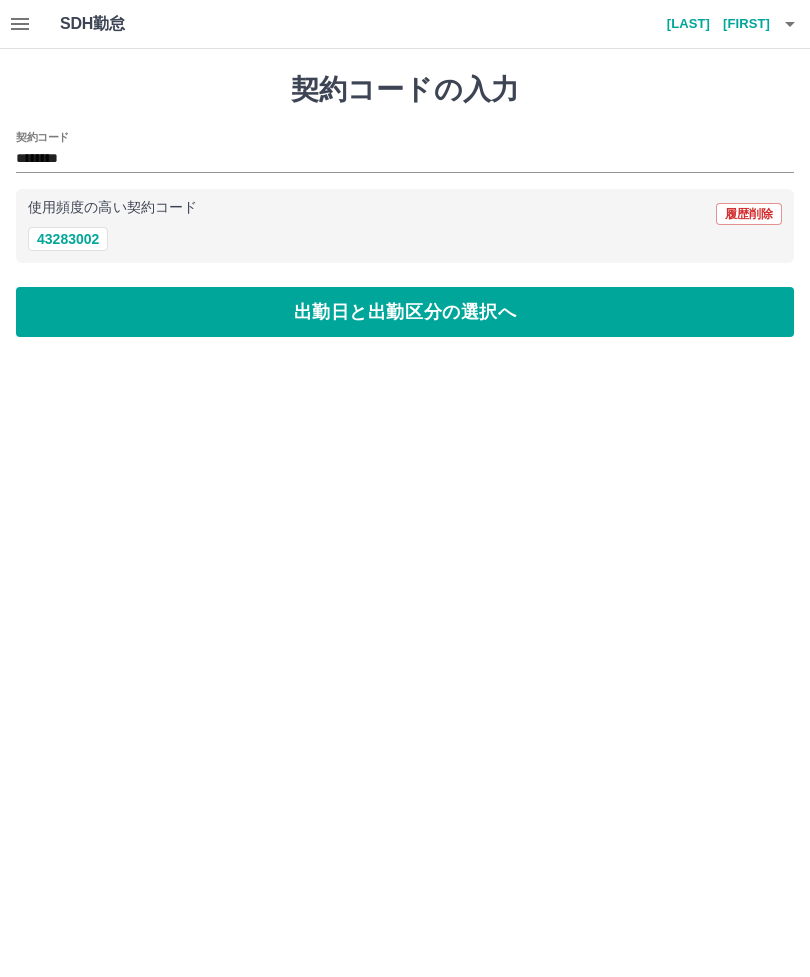 click on "出勤日と出勤区分の選択へ" at bounding box center (405, 312) 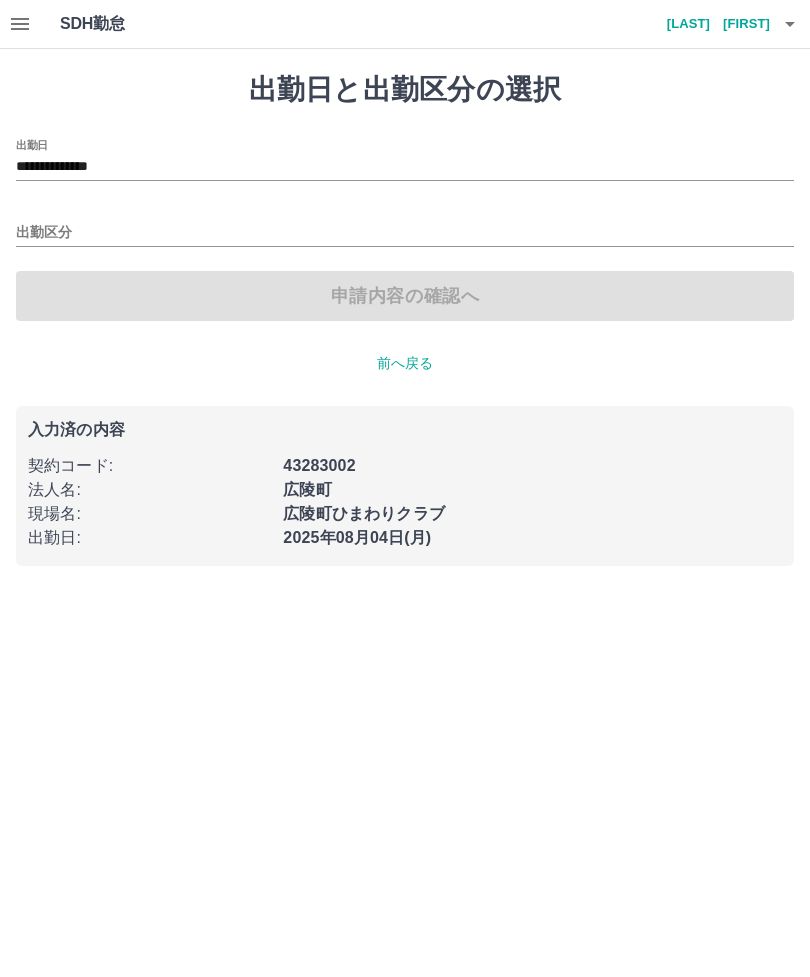 click on "出勤区分" at bounding box center [405, 233] 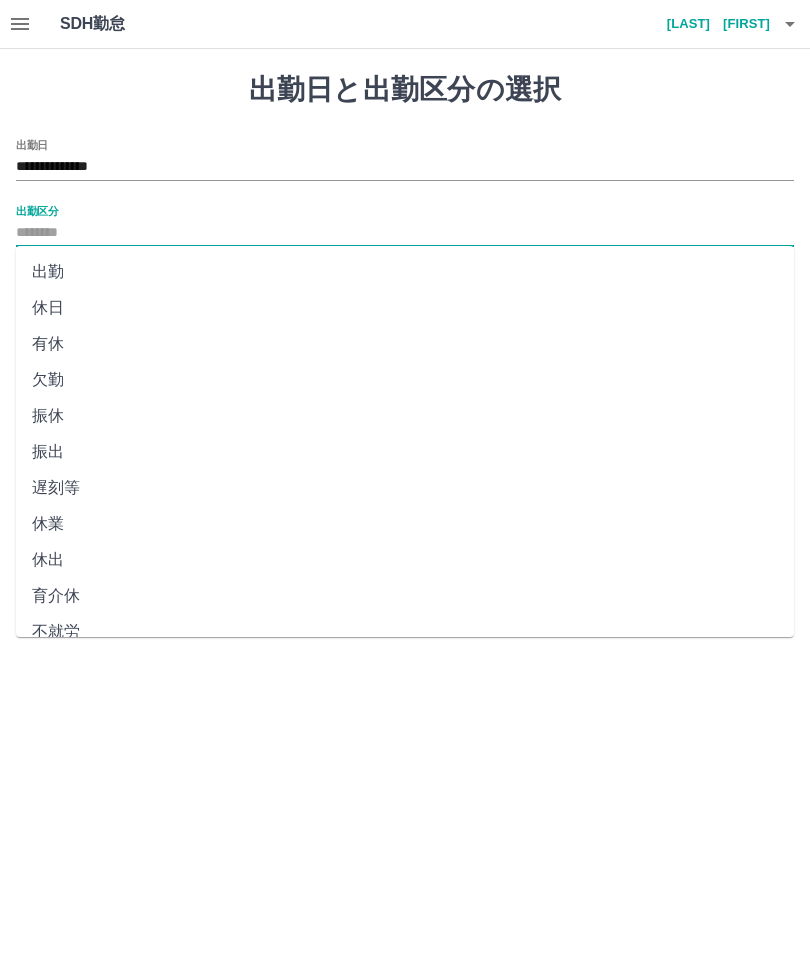 click on "出勤" at bounding box center [405, 272] 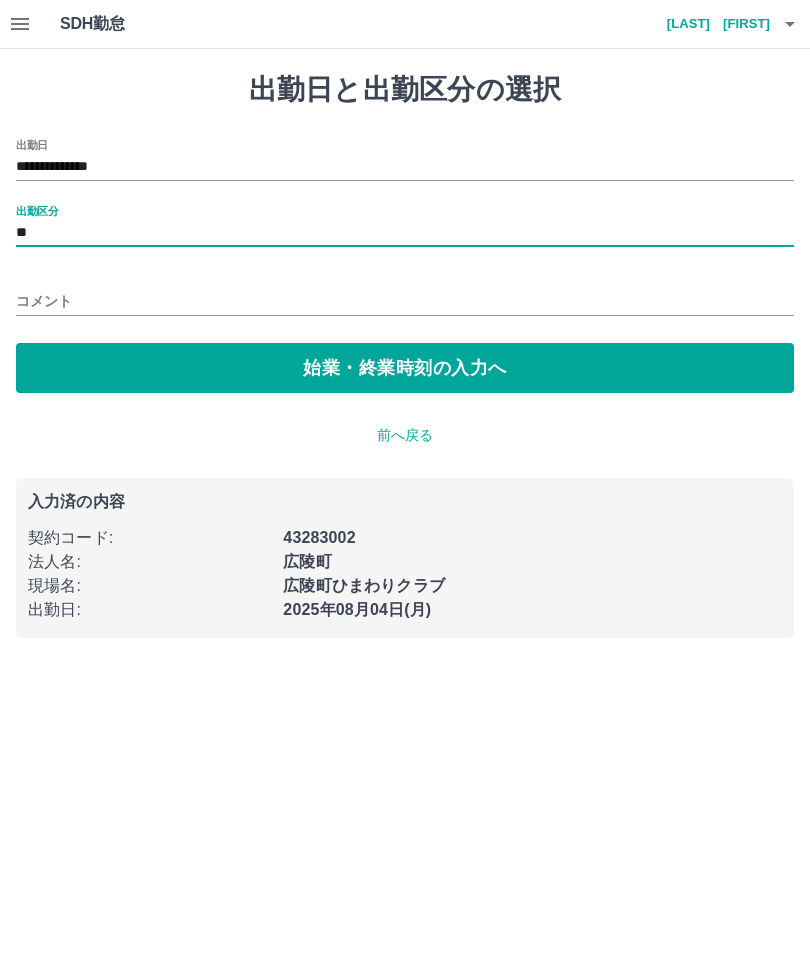 click on "始業・終業時刻の入力へ" at bounding box center [405, 368] 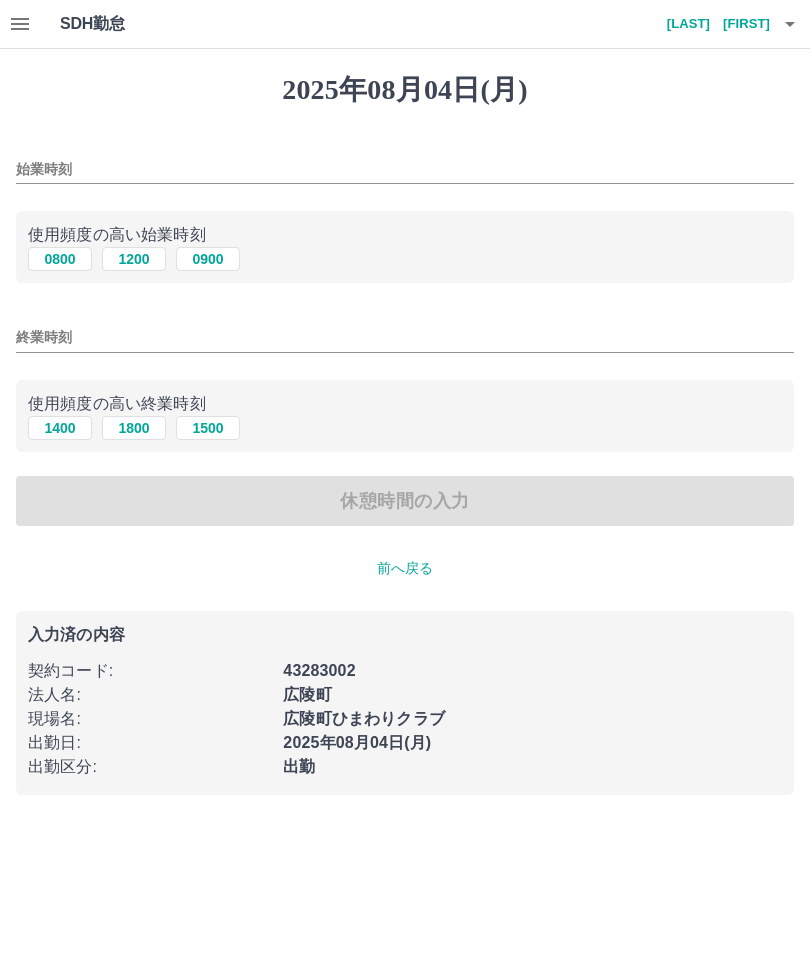click on "0800" at bounding box center (60, 259) 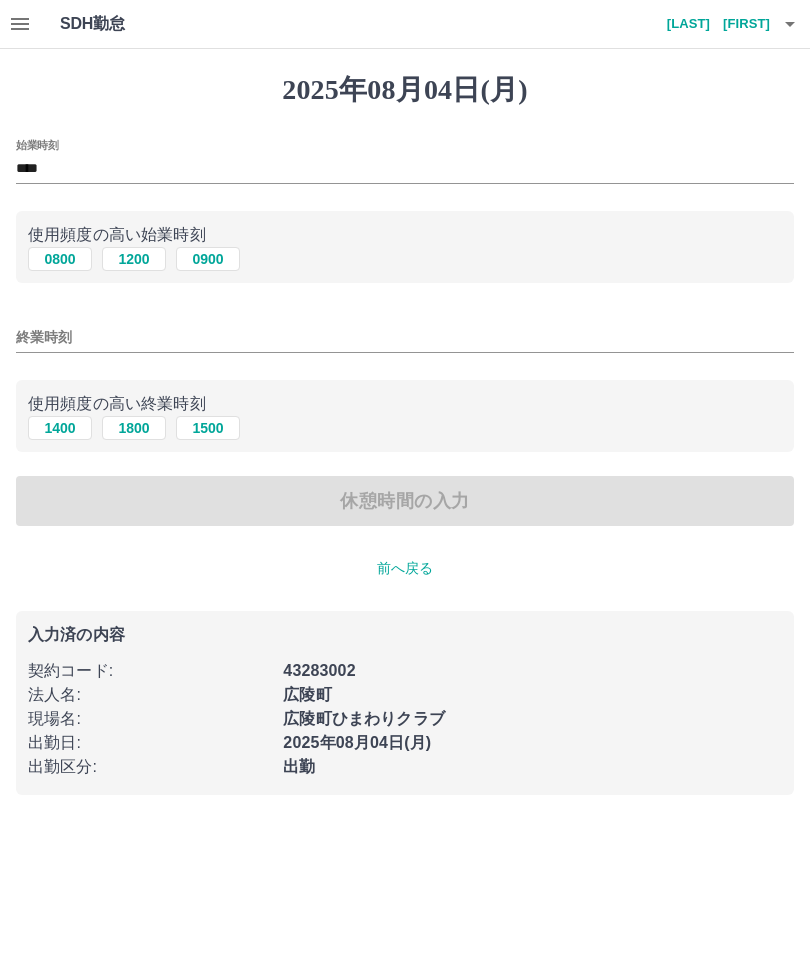 click on "1400" at bounding box center (60, 428) 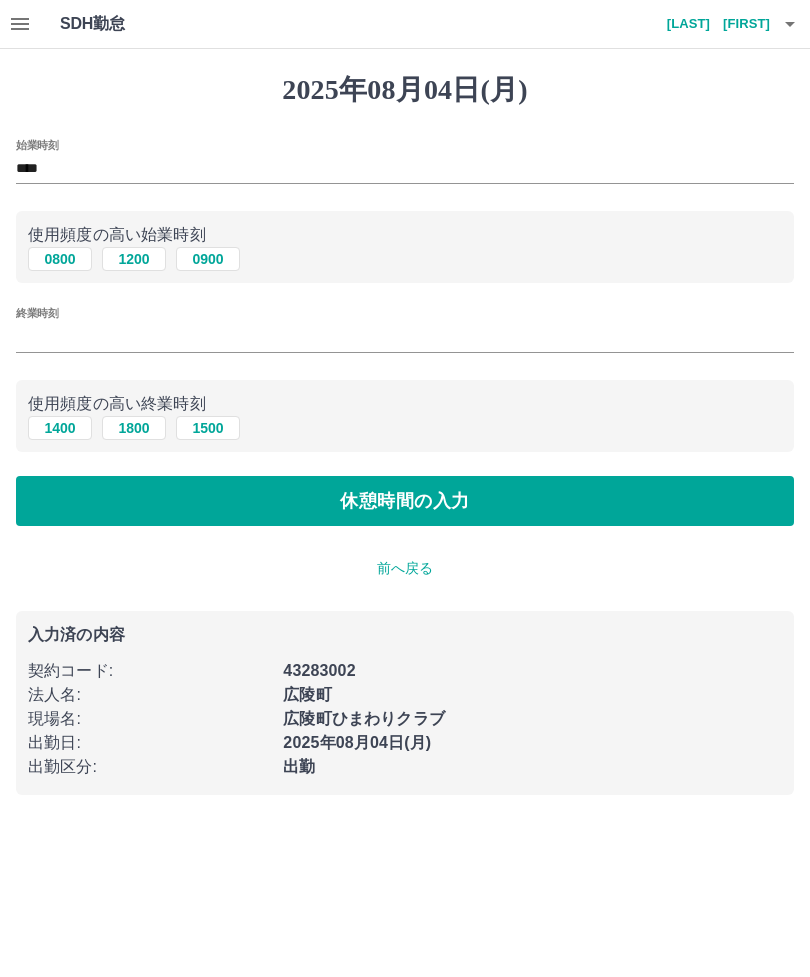 type on "****" 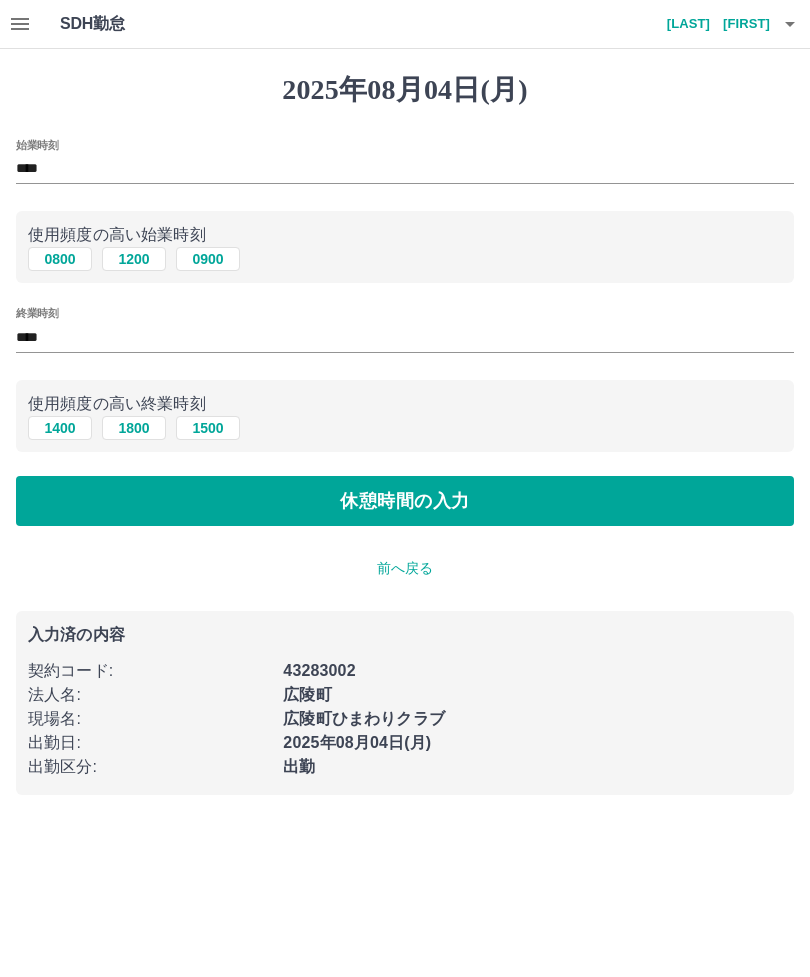 click on "休憩時間の入力" at bounding box center (405, 501) 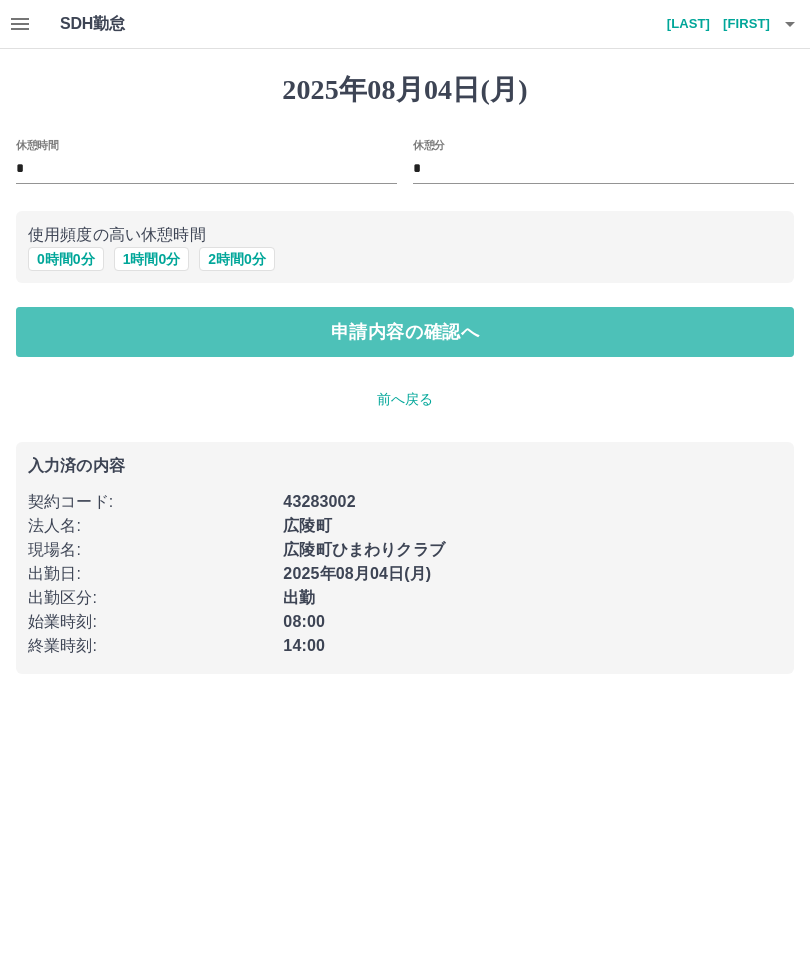 click on "申請内容の確認へ" at bounding box center (405, 332) 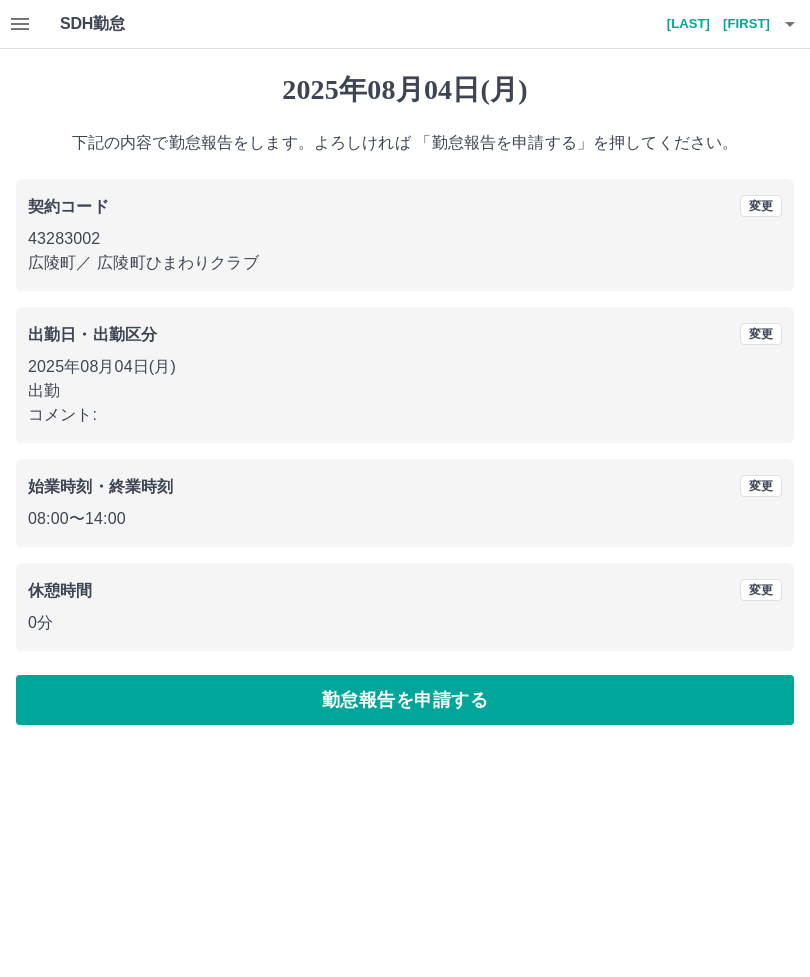 click on "勤怠報告を申請する" at bounding box center (405, 700) 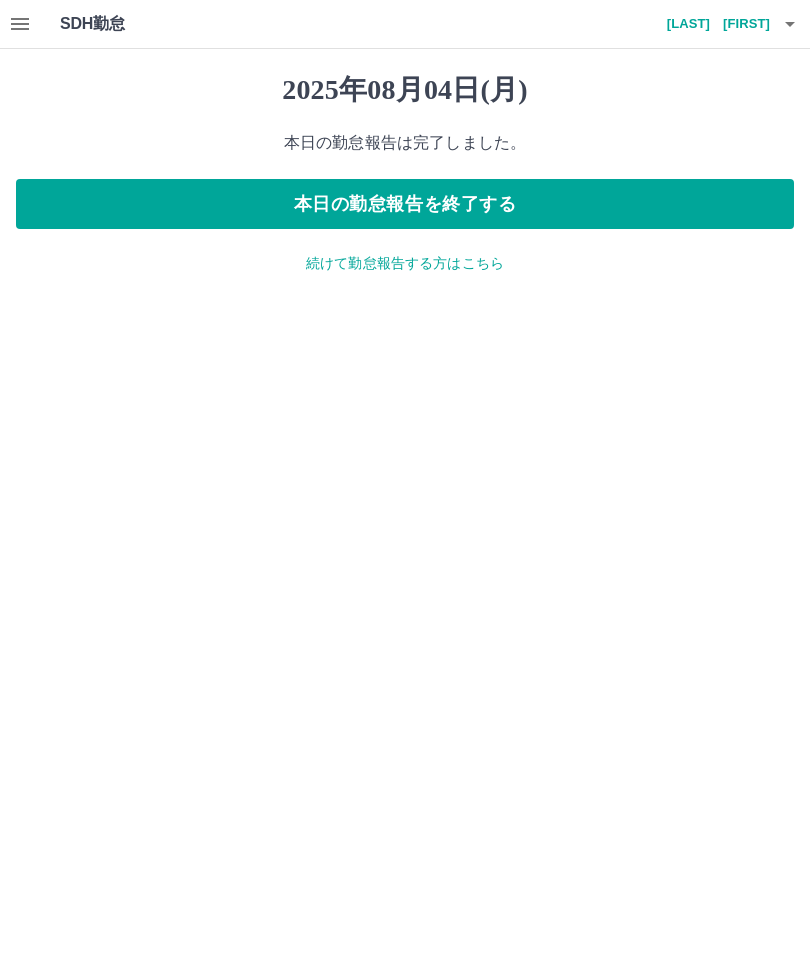 click on "本日の勤怠報告を終了する" at bounding box center [405, 204] 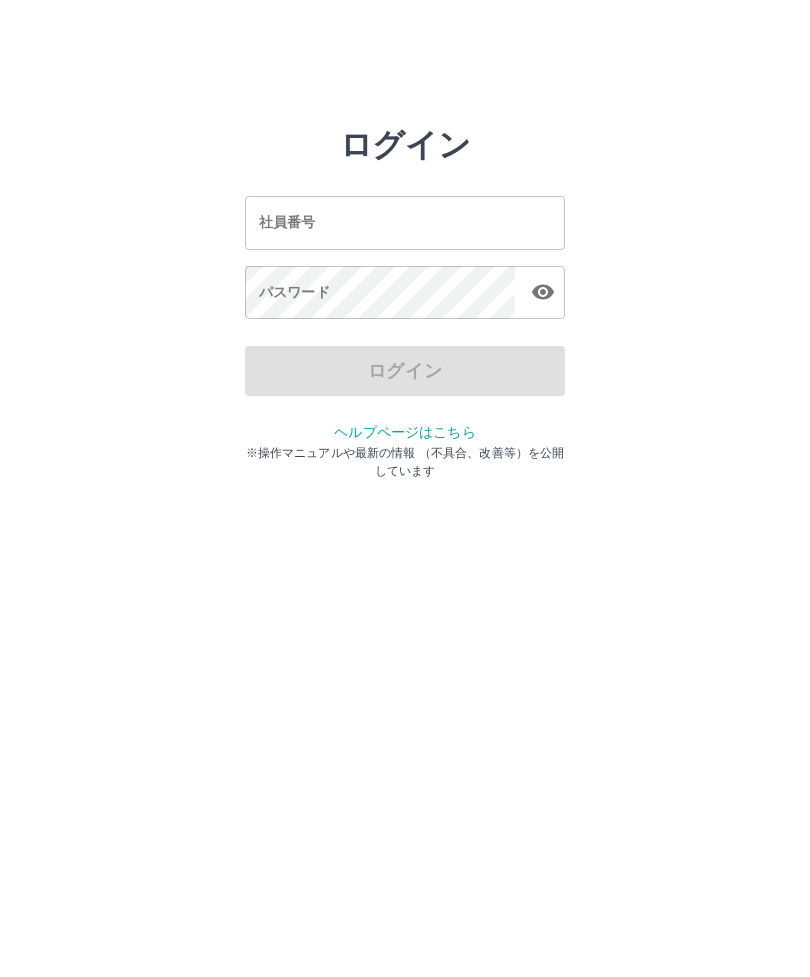 scroll, scrollTop: 0, scrollLeft: 0, axis: both 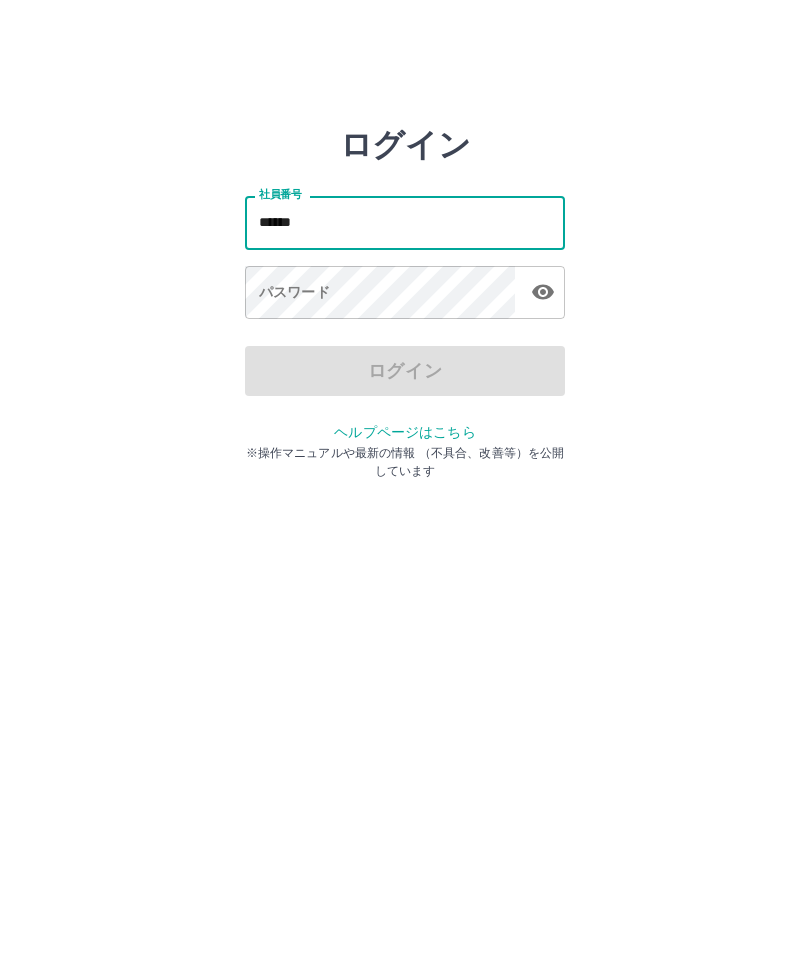 click on "パスワード パスワード" at bounding box center (405, 294) 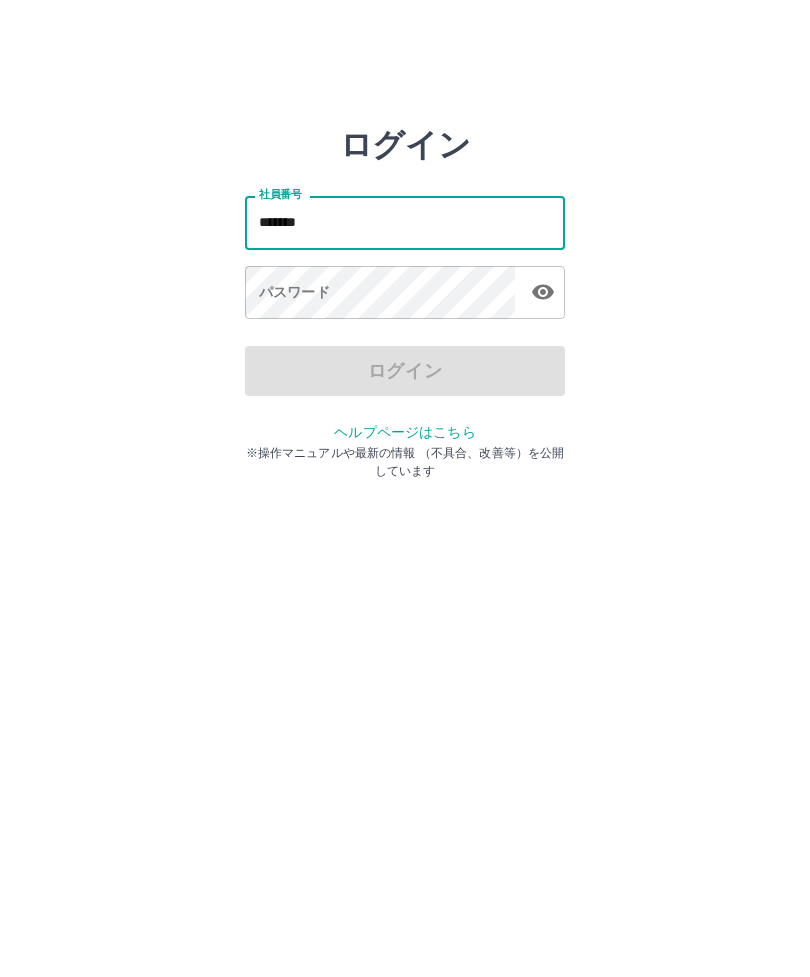 type on "*******" 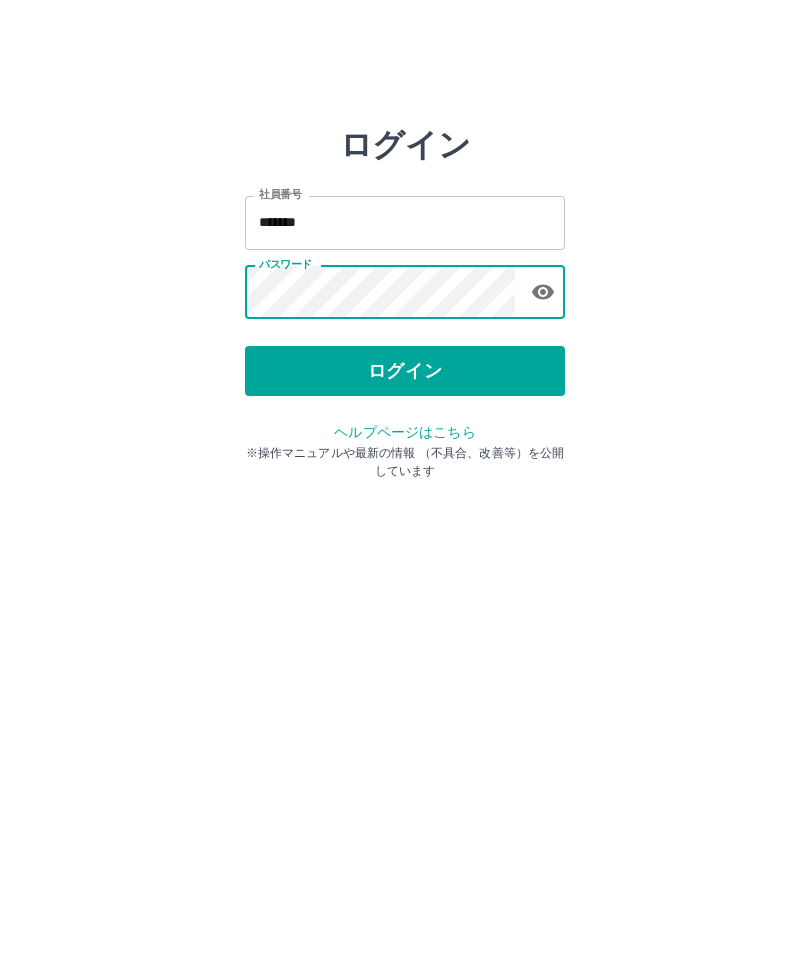 click on "ログイン" at bounding box center [405, 371] 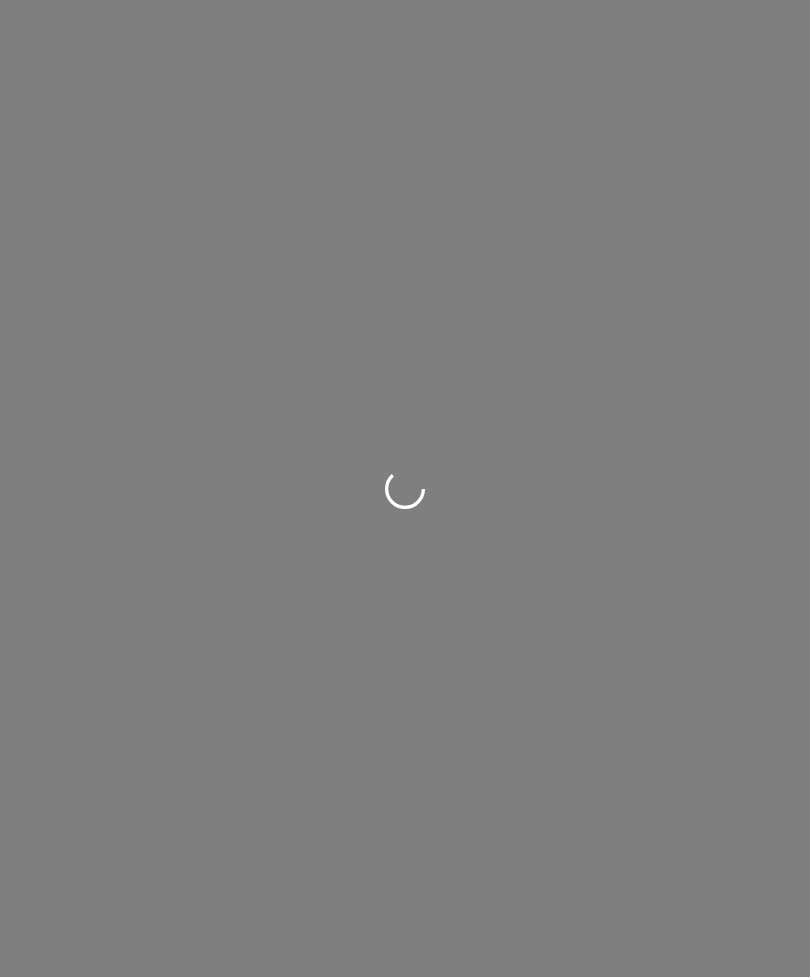 scroll, scrollTop: 0, scrollLeft: 0, axis: both 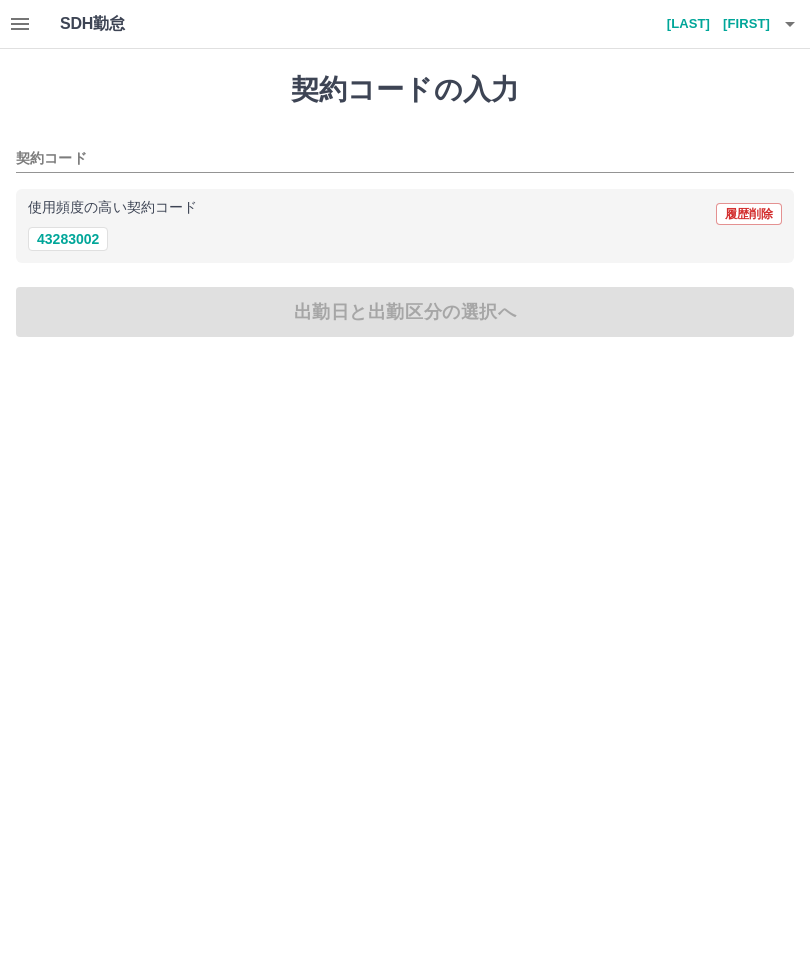 click on "[LAST]　[FIRST]" at bounding box center [710, 24] 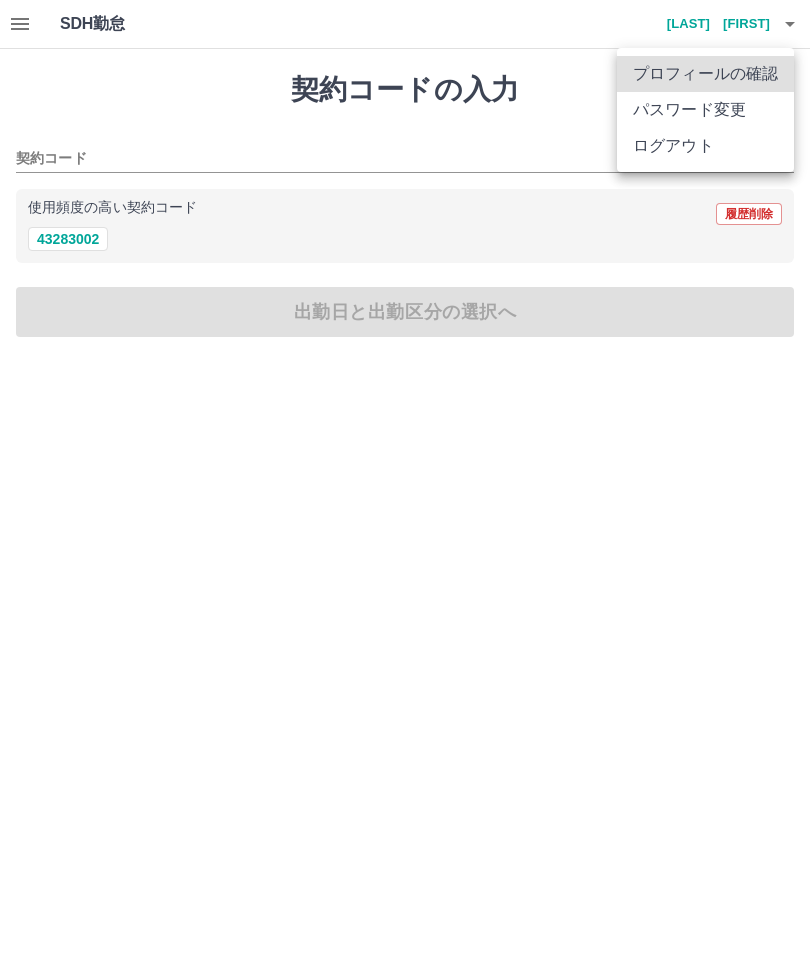 click at bounding box center [405, 488] 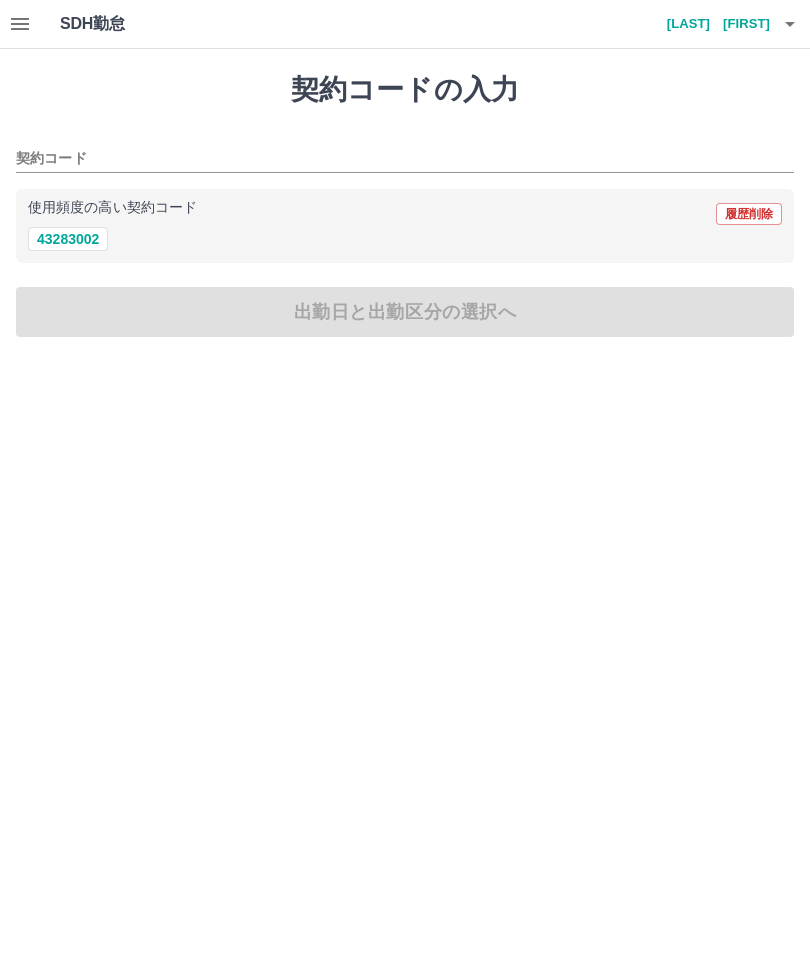 click at bounding box center (20, 24) 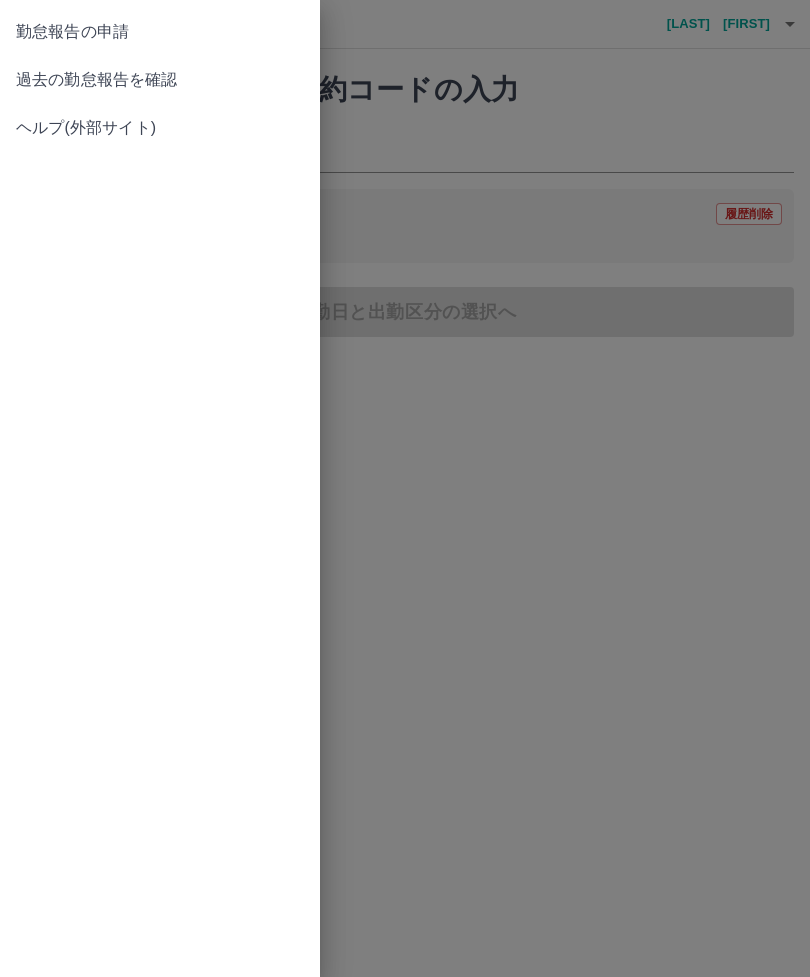 click on "過去の勤怠報告を確認" at bounding box center [160, 80] 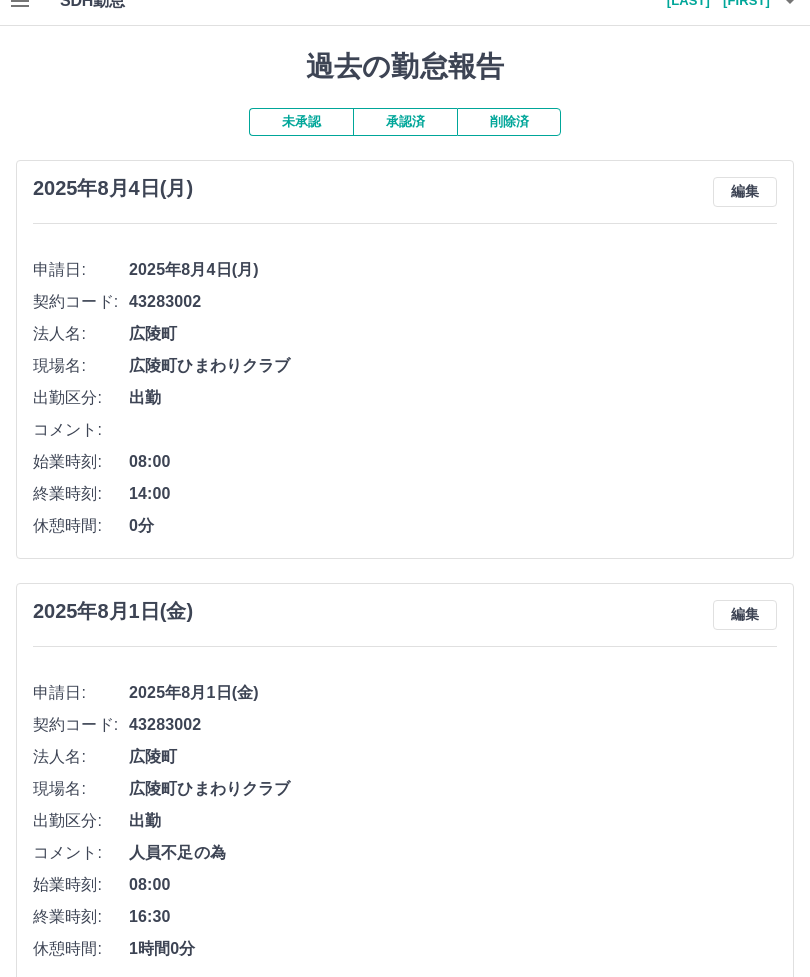 scroll, scrollTop: 0, scrollLeft: 0, axis: both 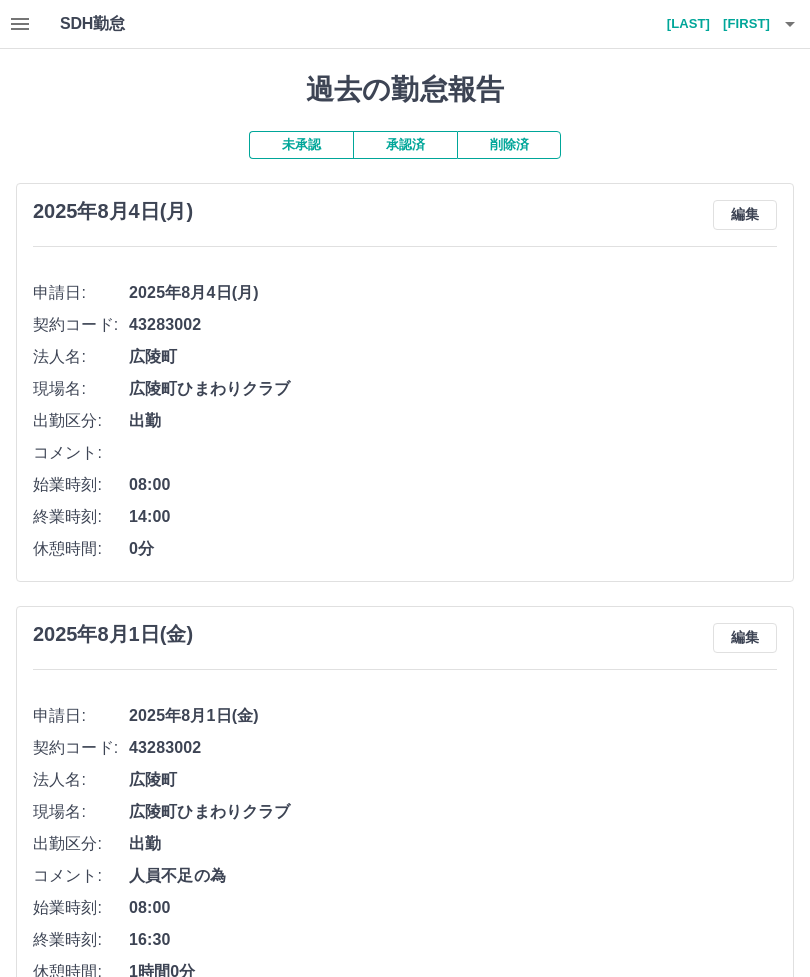 click on "承認済" at bounding box center (405, 145) 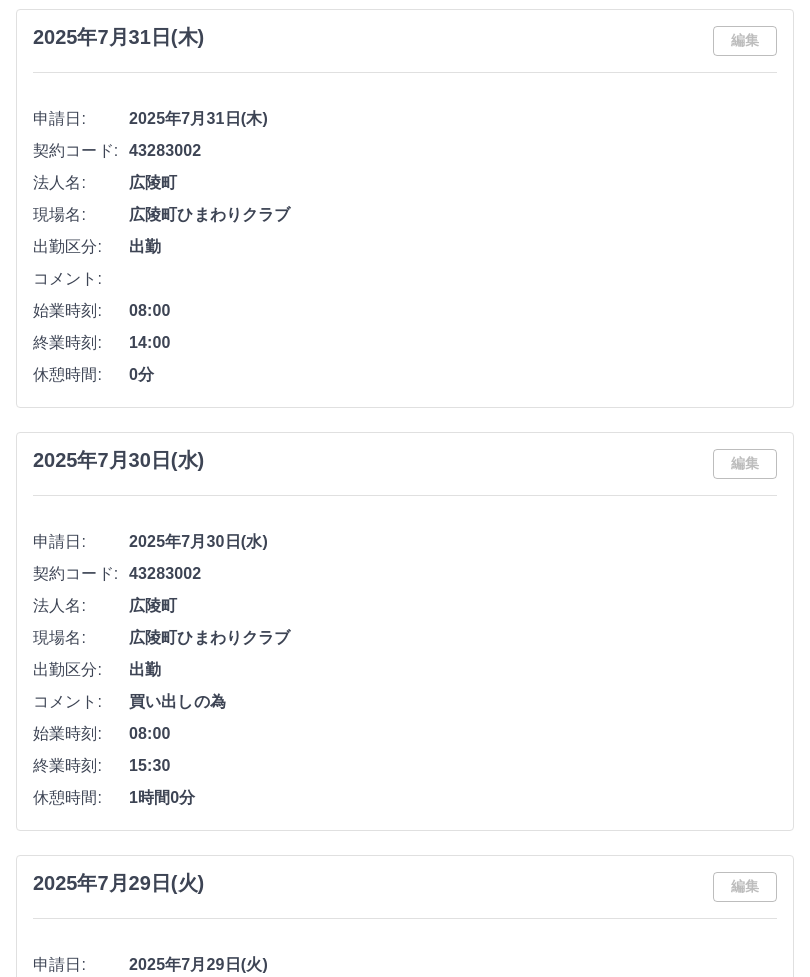 scroll, scrollTop: 189, scrollLeft: 0, axis: vertical 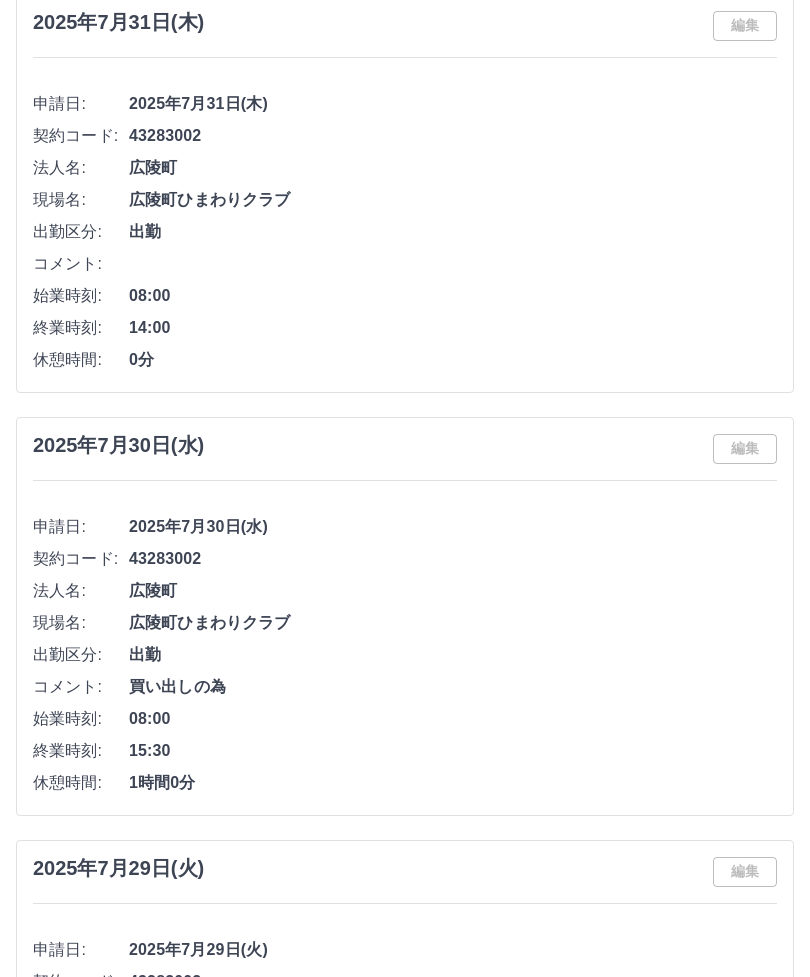 click on "08:00" at bounding box center [453, 719] 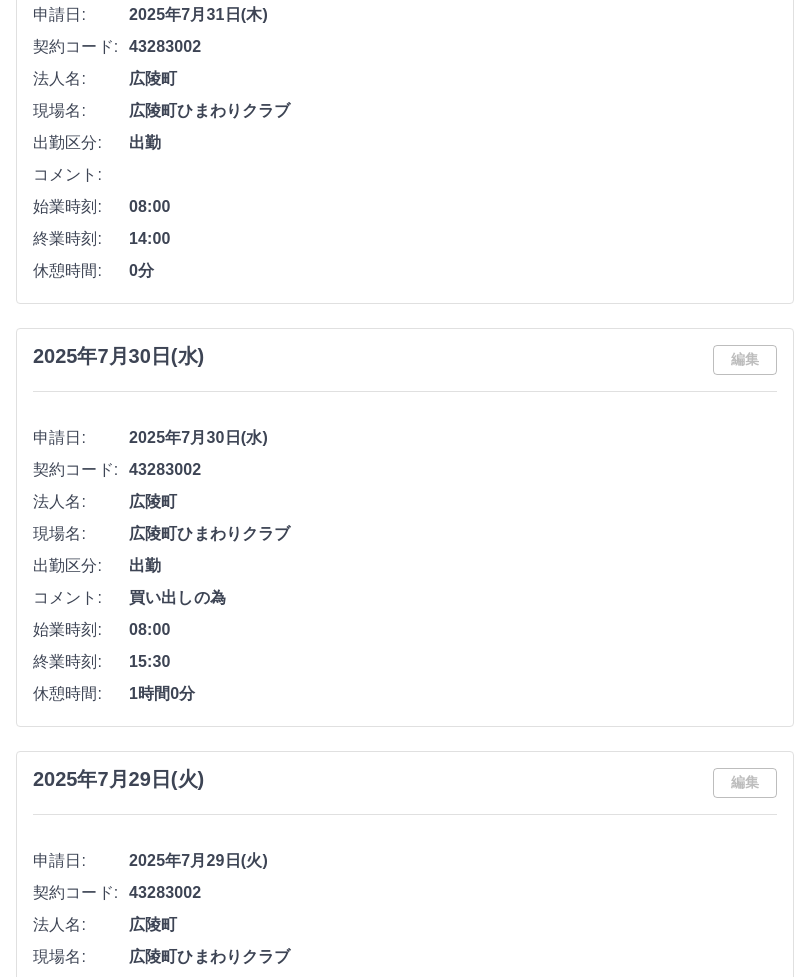 scroll, scrollTop: 0, scrollLeft: 0, axis: both 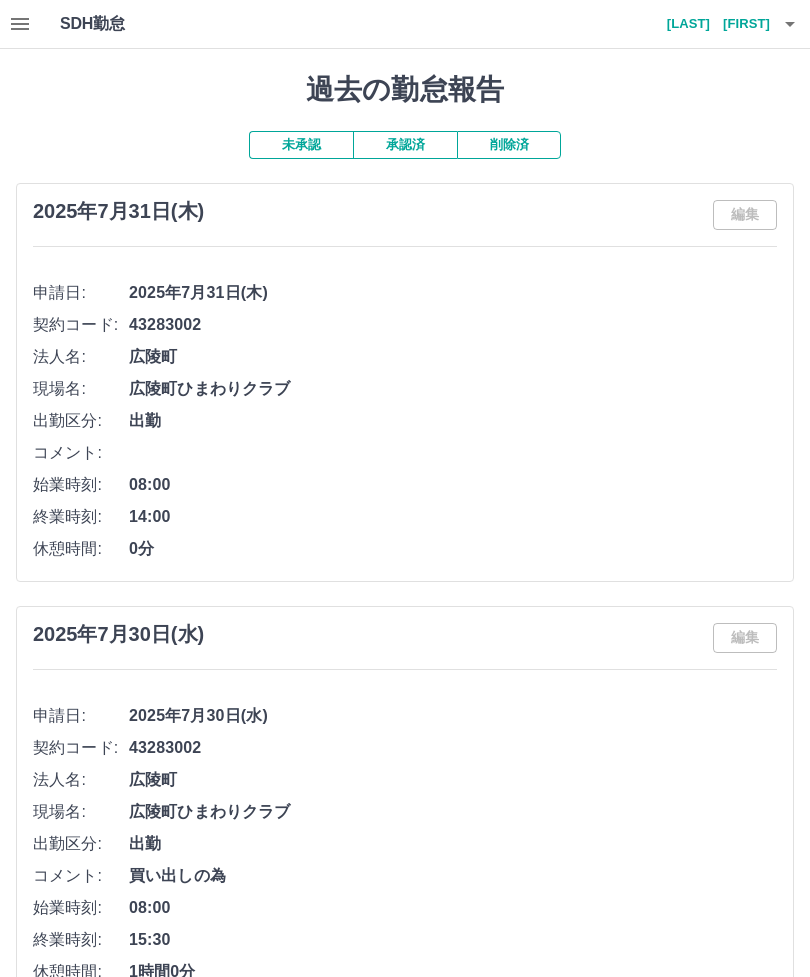 click on "削除済" at bounding box center [509, 145] 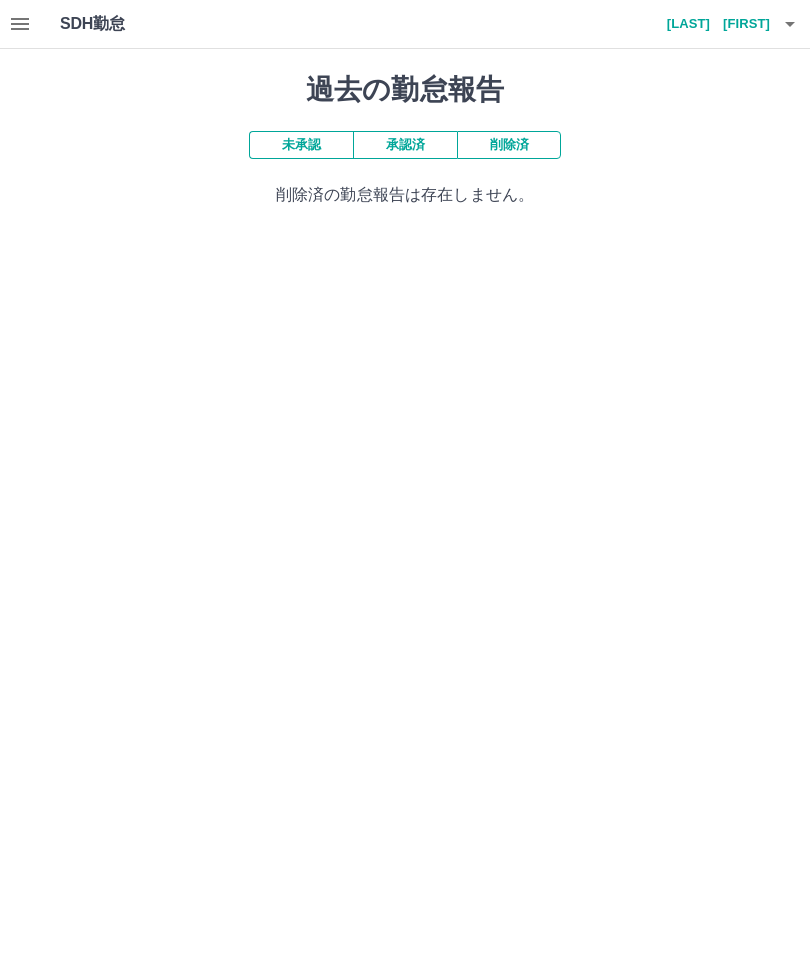 click on "未承認" at bounding box center [301, 145] 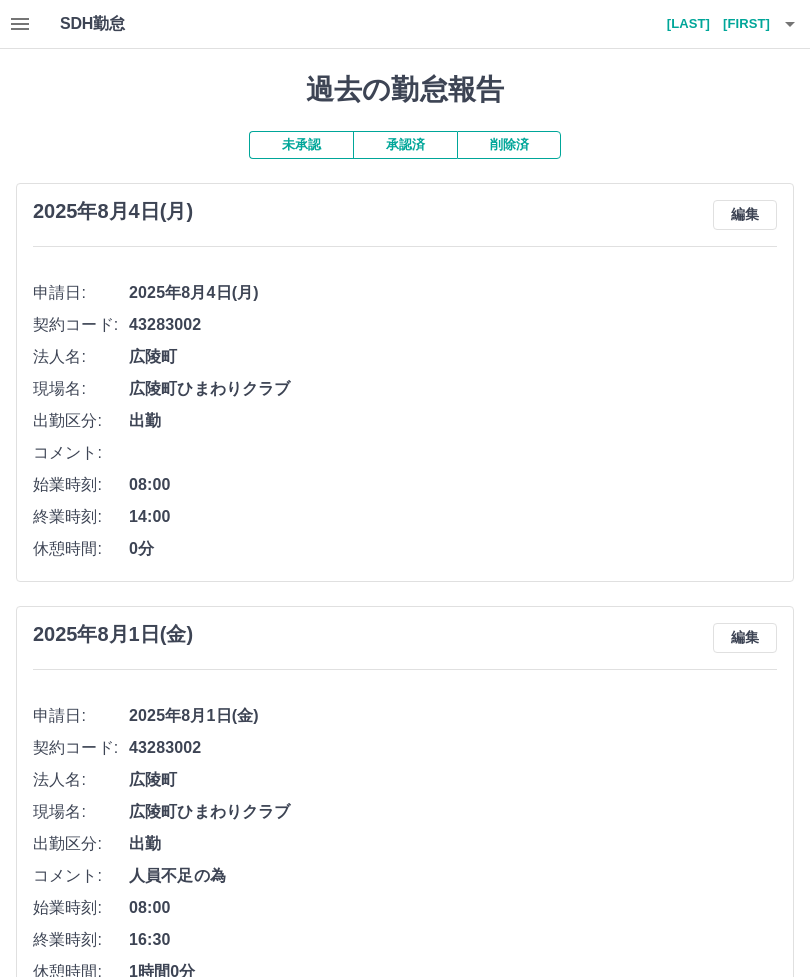 click on "承認済" at bounding box center [405, 145] 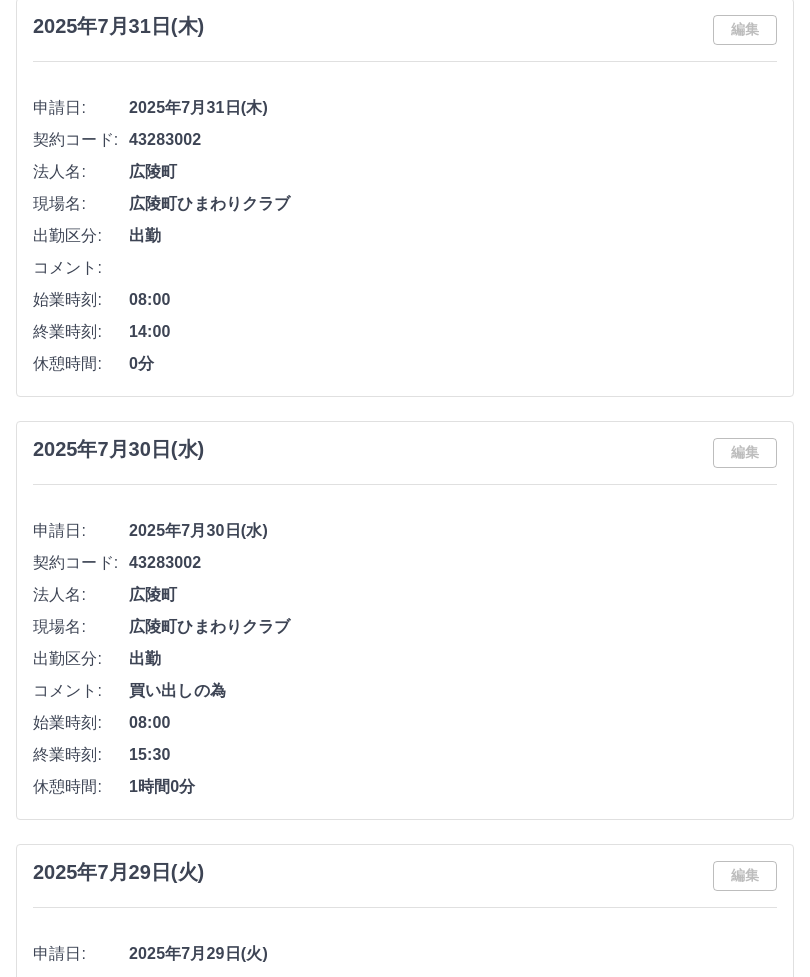 scroll, scrollTop: 0, scrollLeft: 0, axis: both 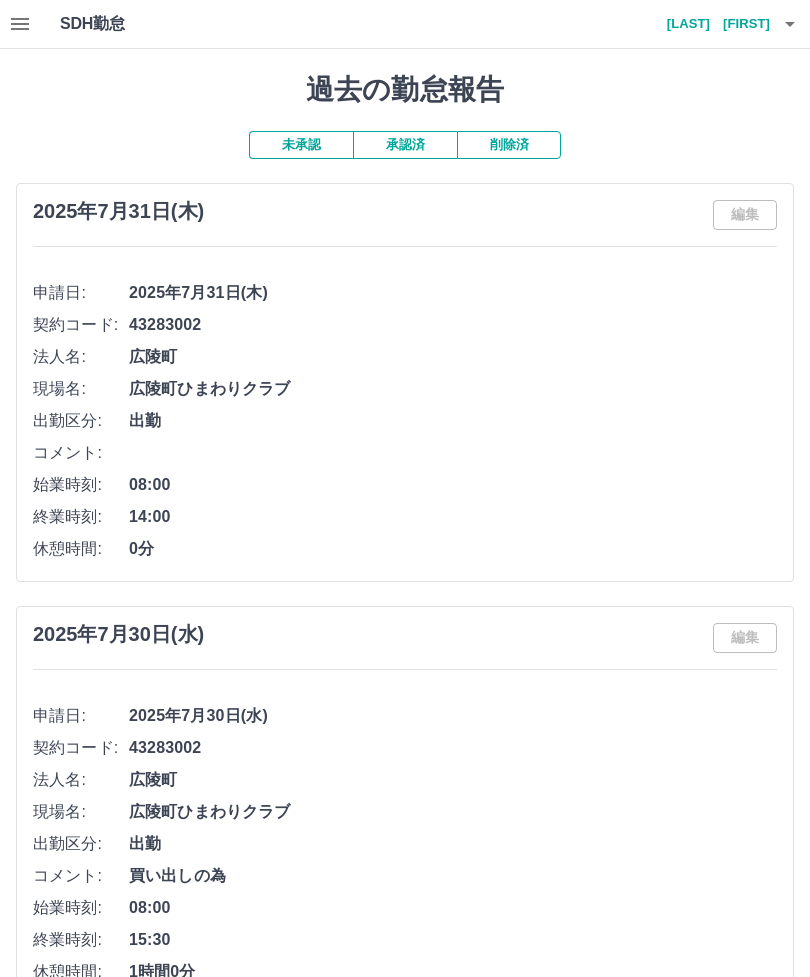 click on "承認済" at bounding box center (405, 145) 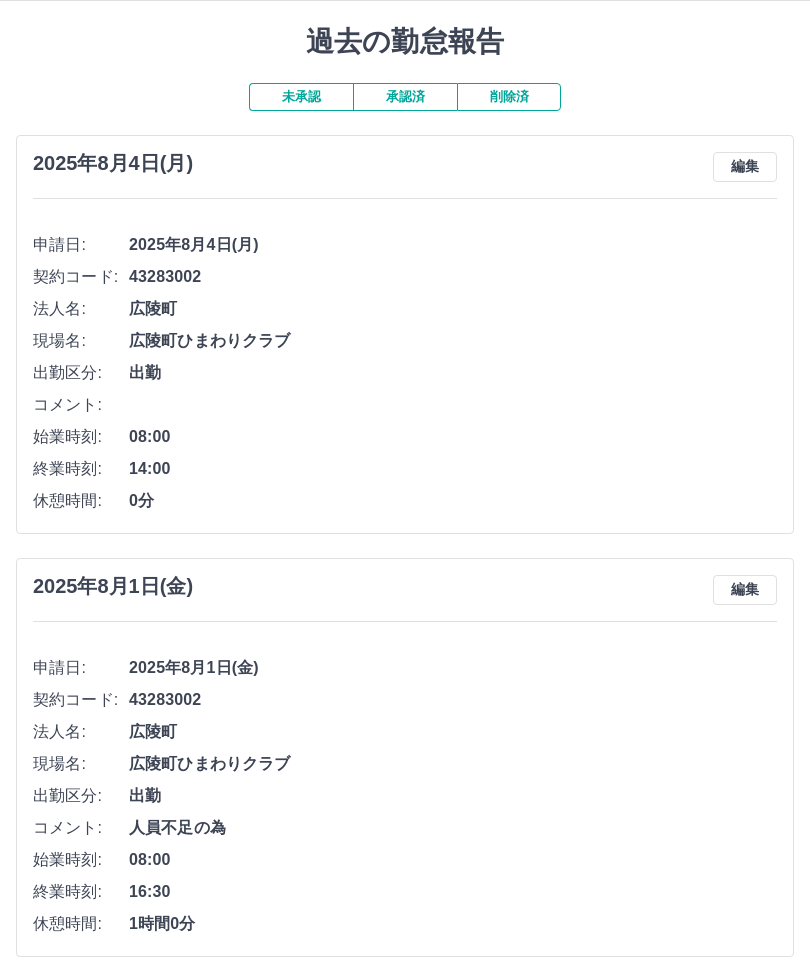 scroll, scrollTop: 0, scrollLeft: 0, axis: both 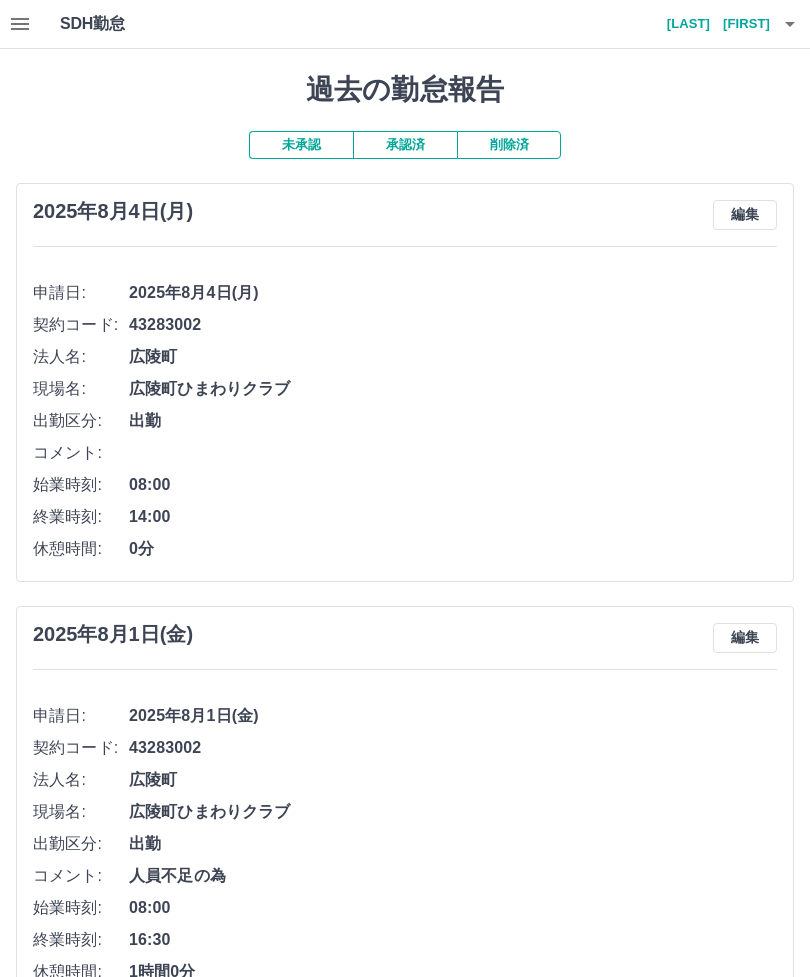 click 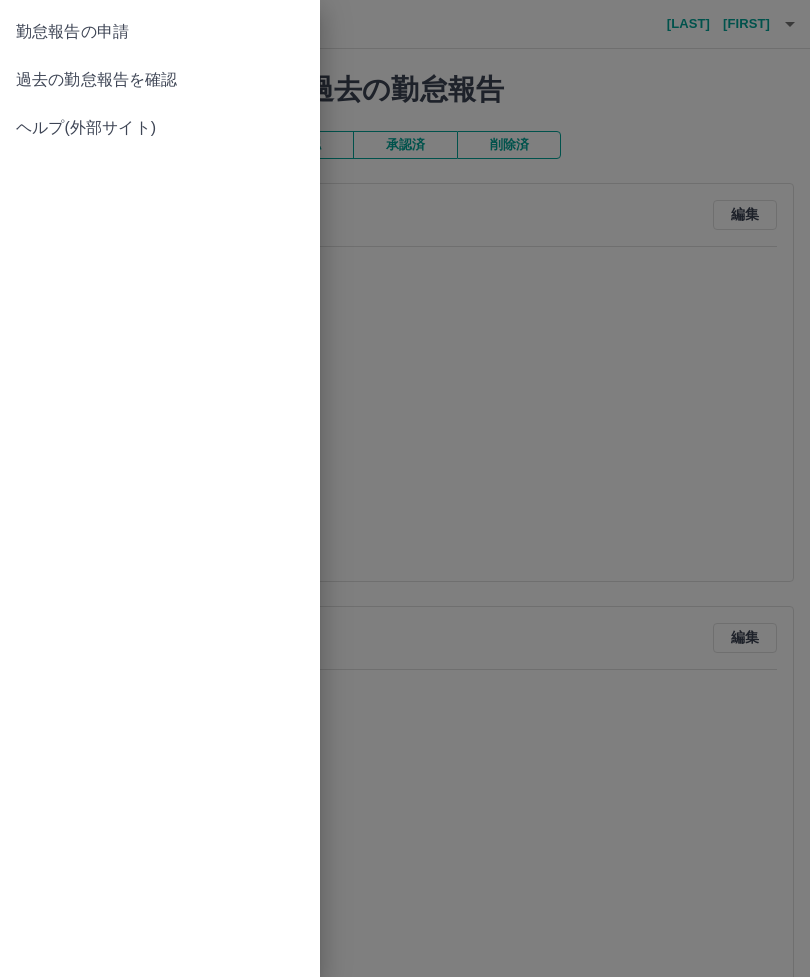click at bounding box center [405, 488] 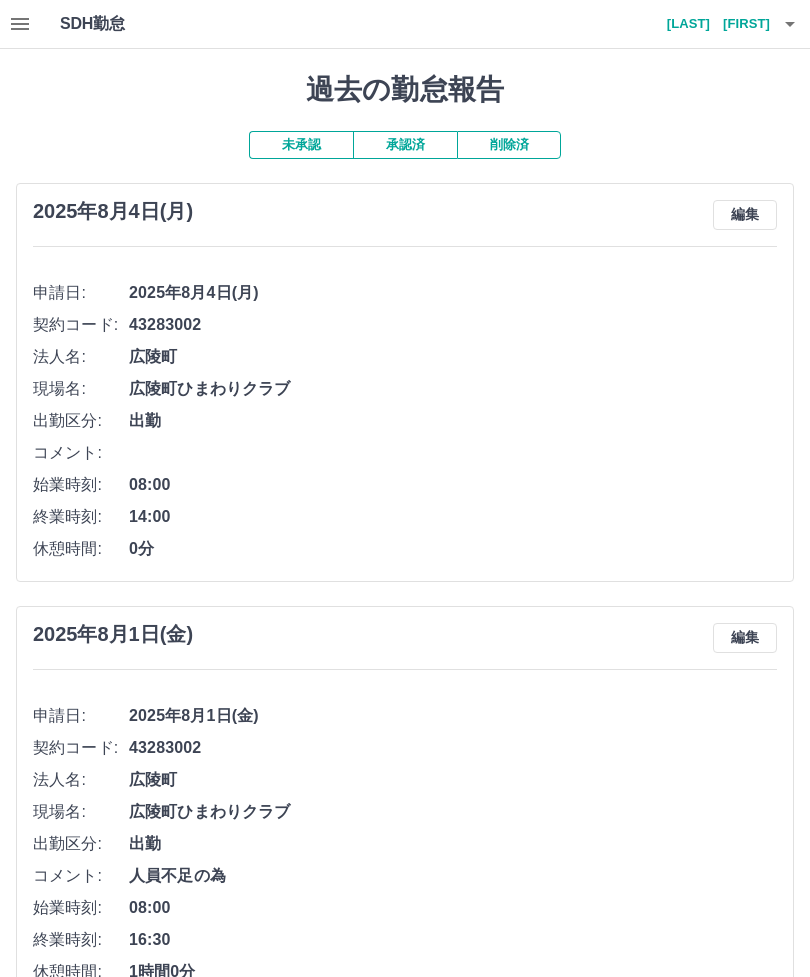 click at bounding box center [790, 24] 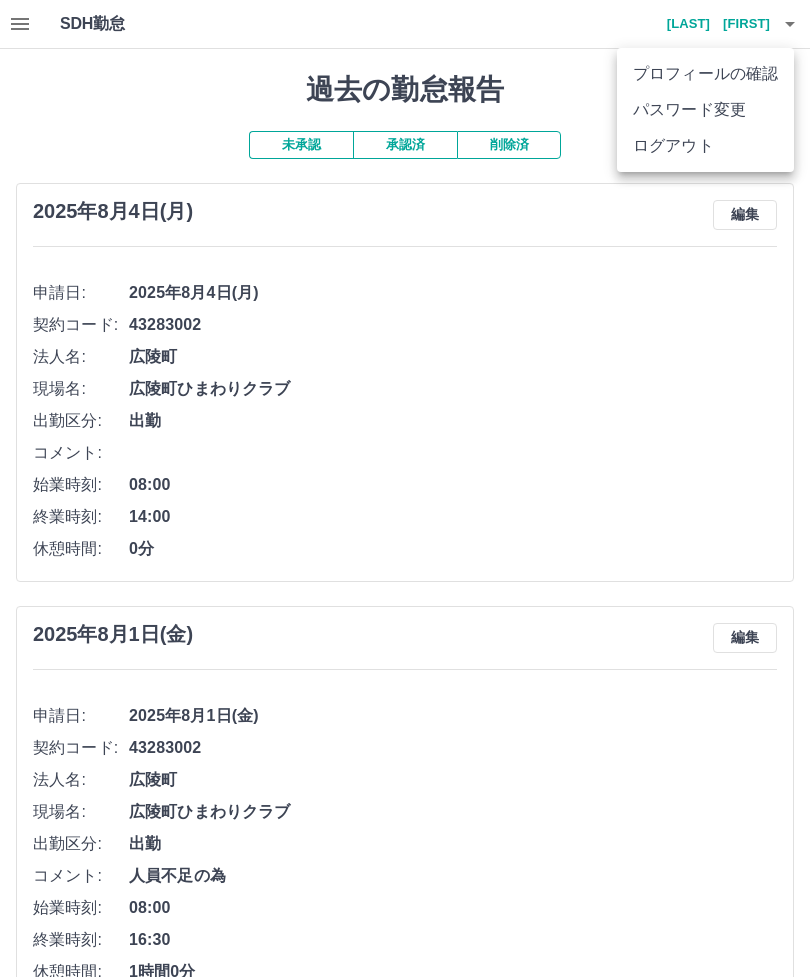 click on "ログアウト" at bounding box center [705, 146] 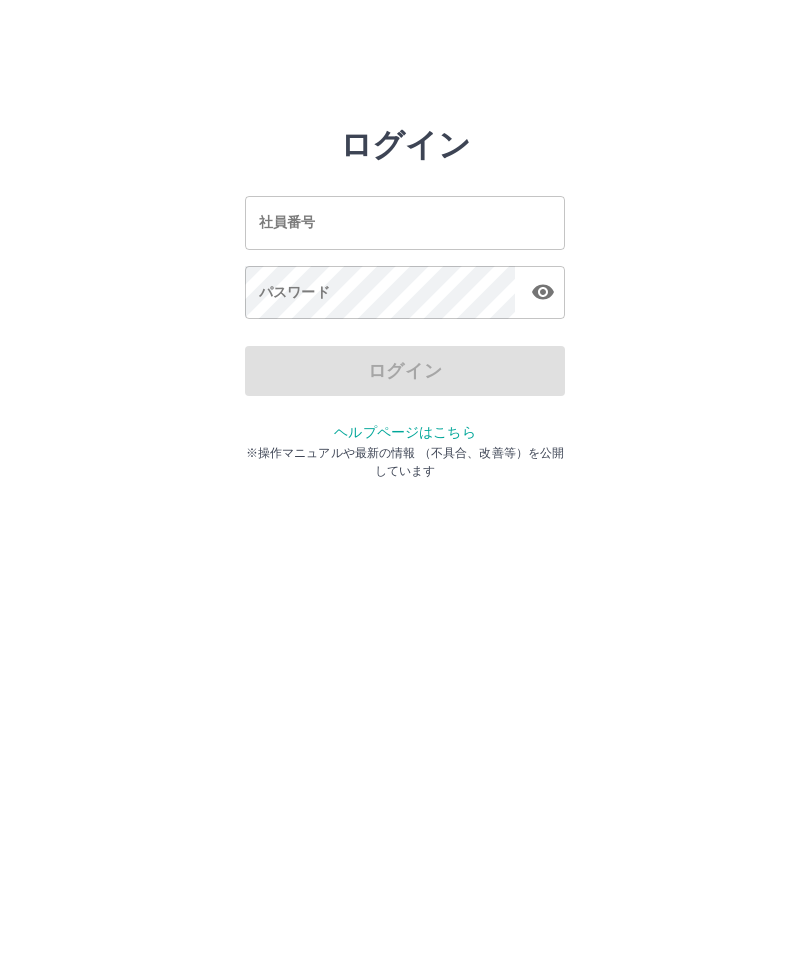 scroll, scrollTop: 0, scrollLeft: 0, axis: both 